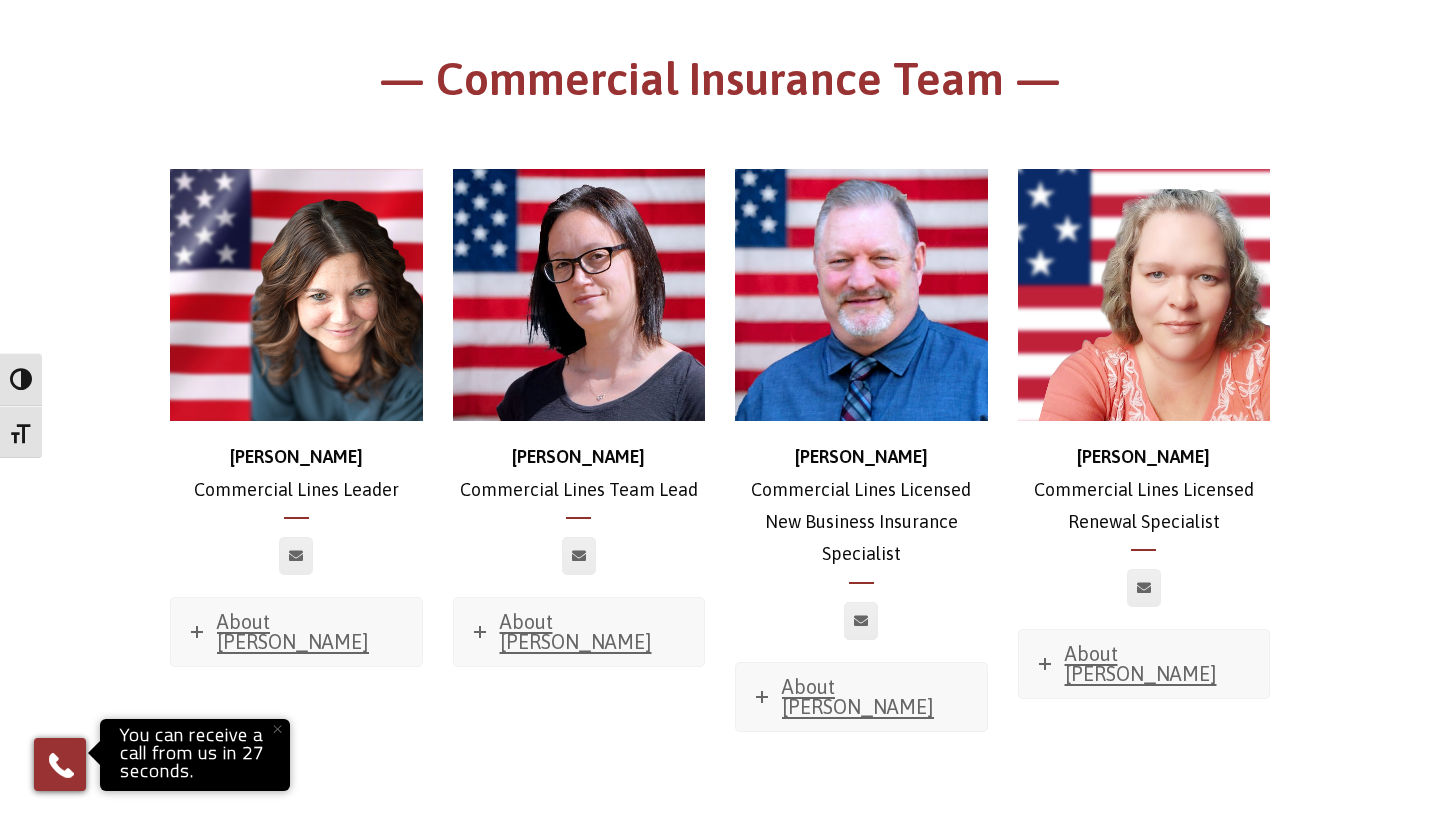 scroll, scrollTop: 949, scrollLeft: 0, axis: vertical 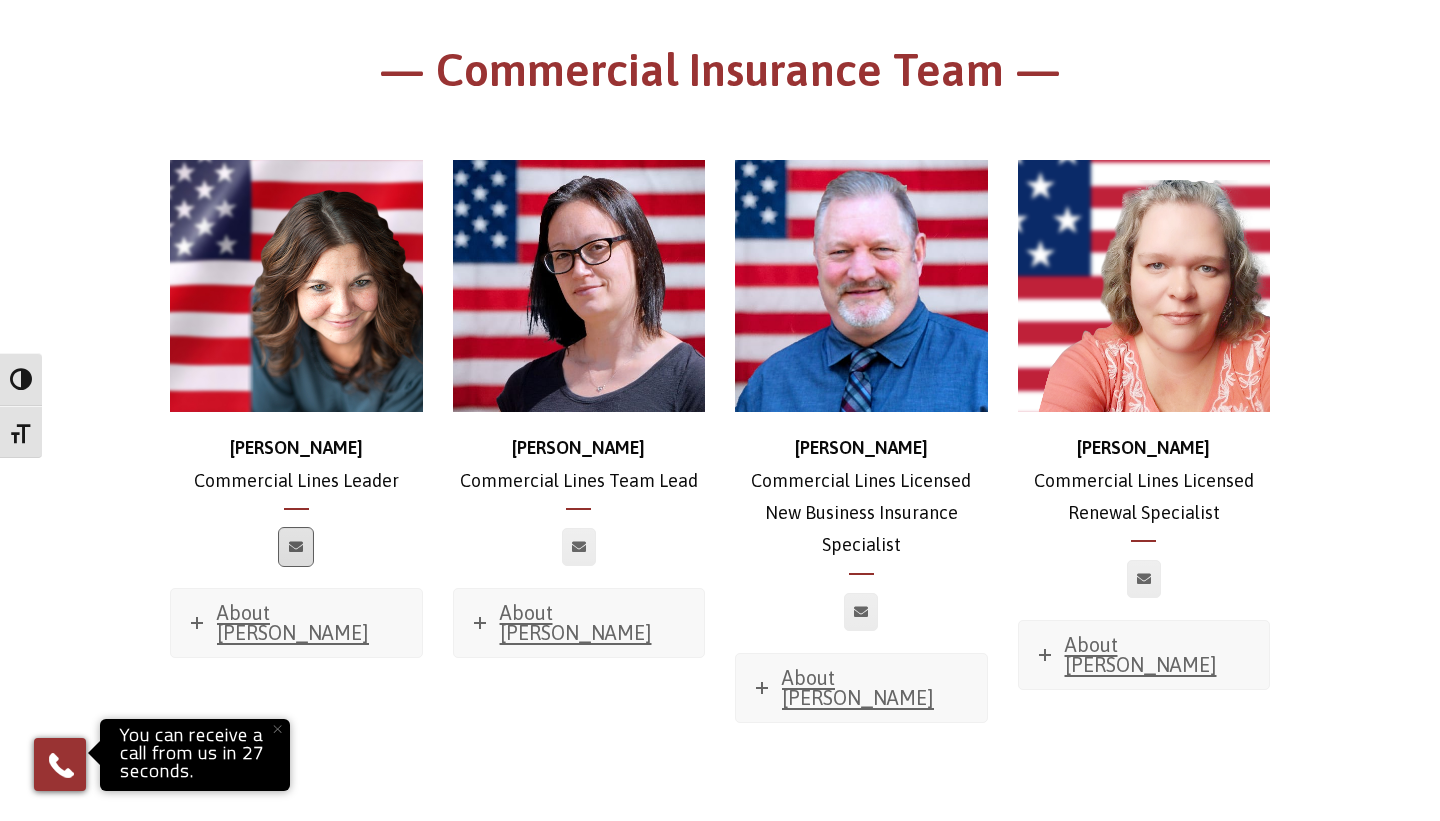 click at bounding box center [296, 547] 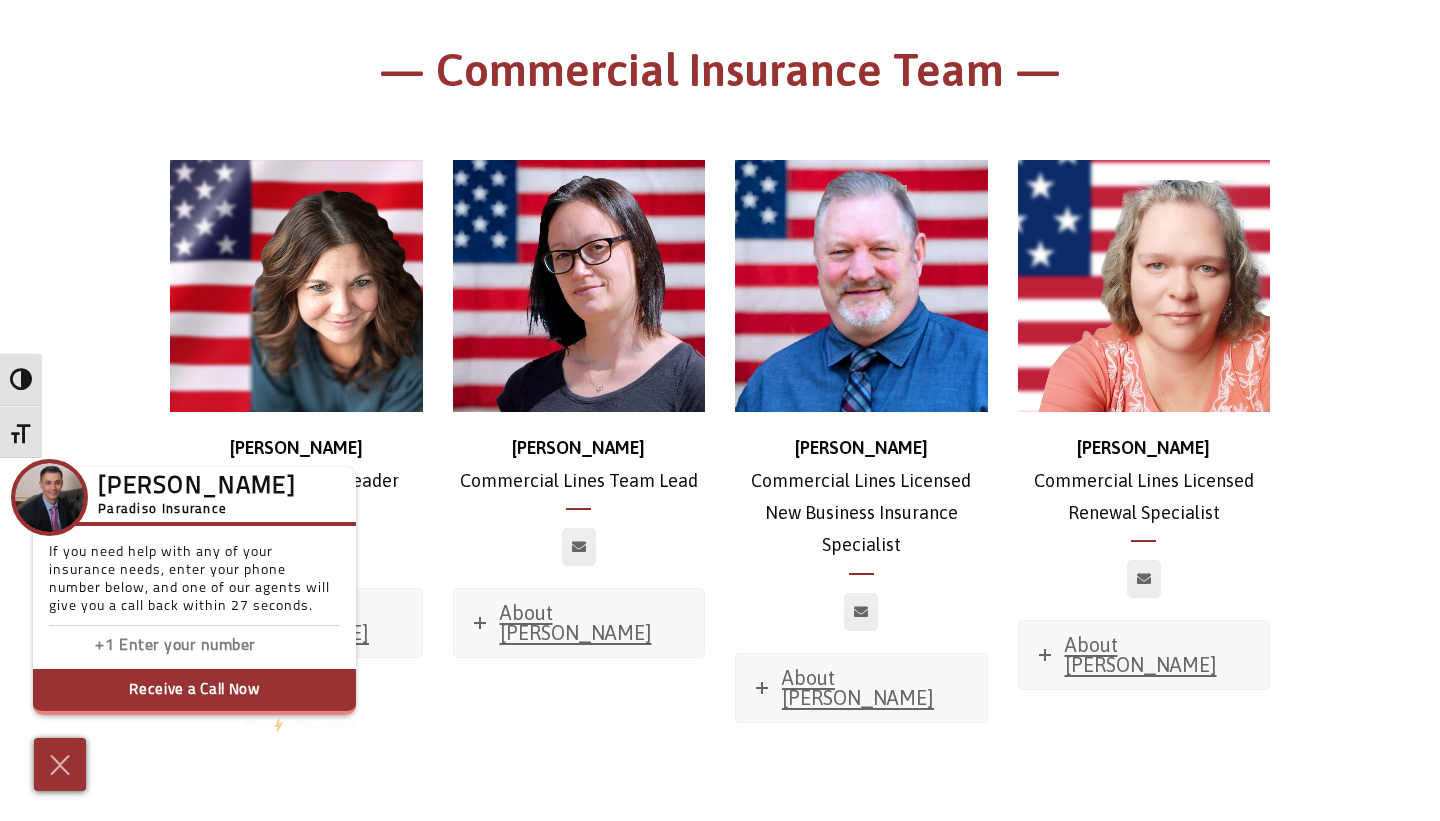 click at bounding box center [296, 547] 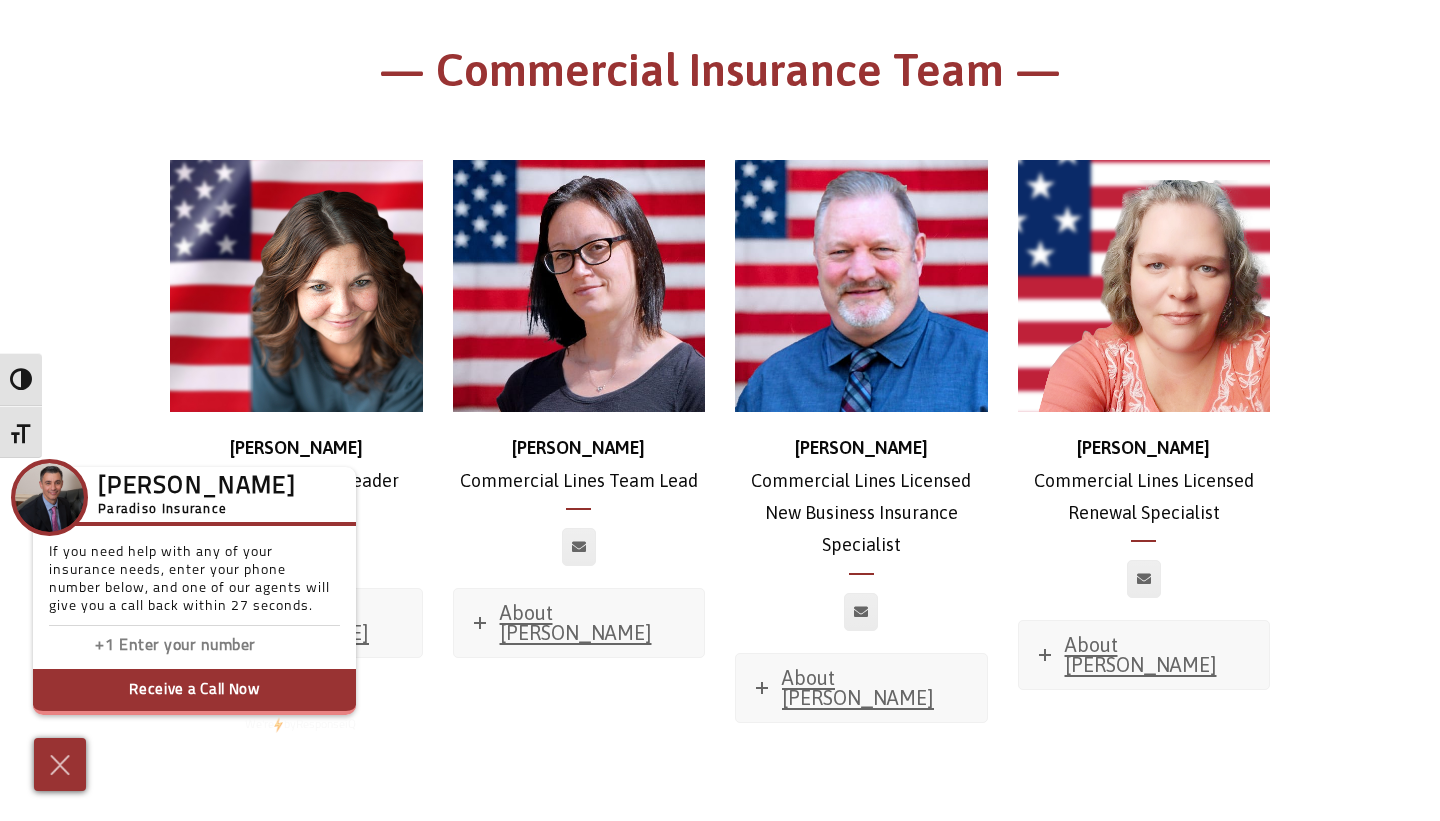 click at bounding box center (296, 286) 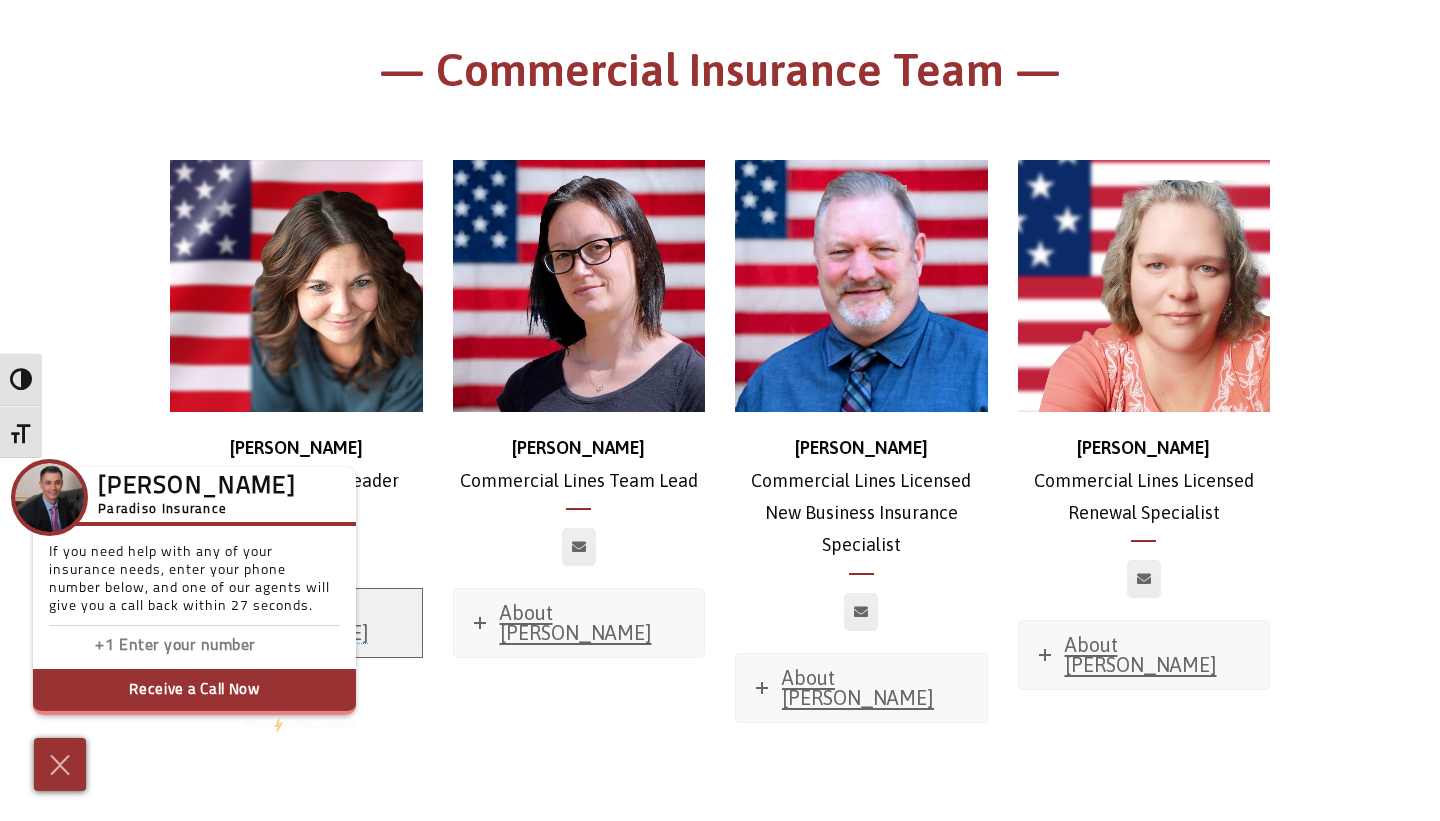click on "About Stephanie" at bounding box center [296, 623] 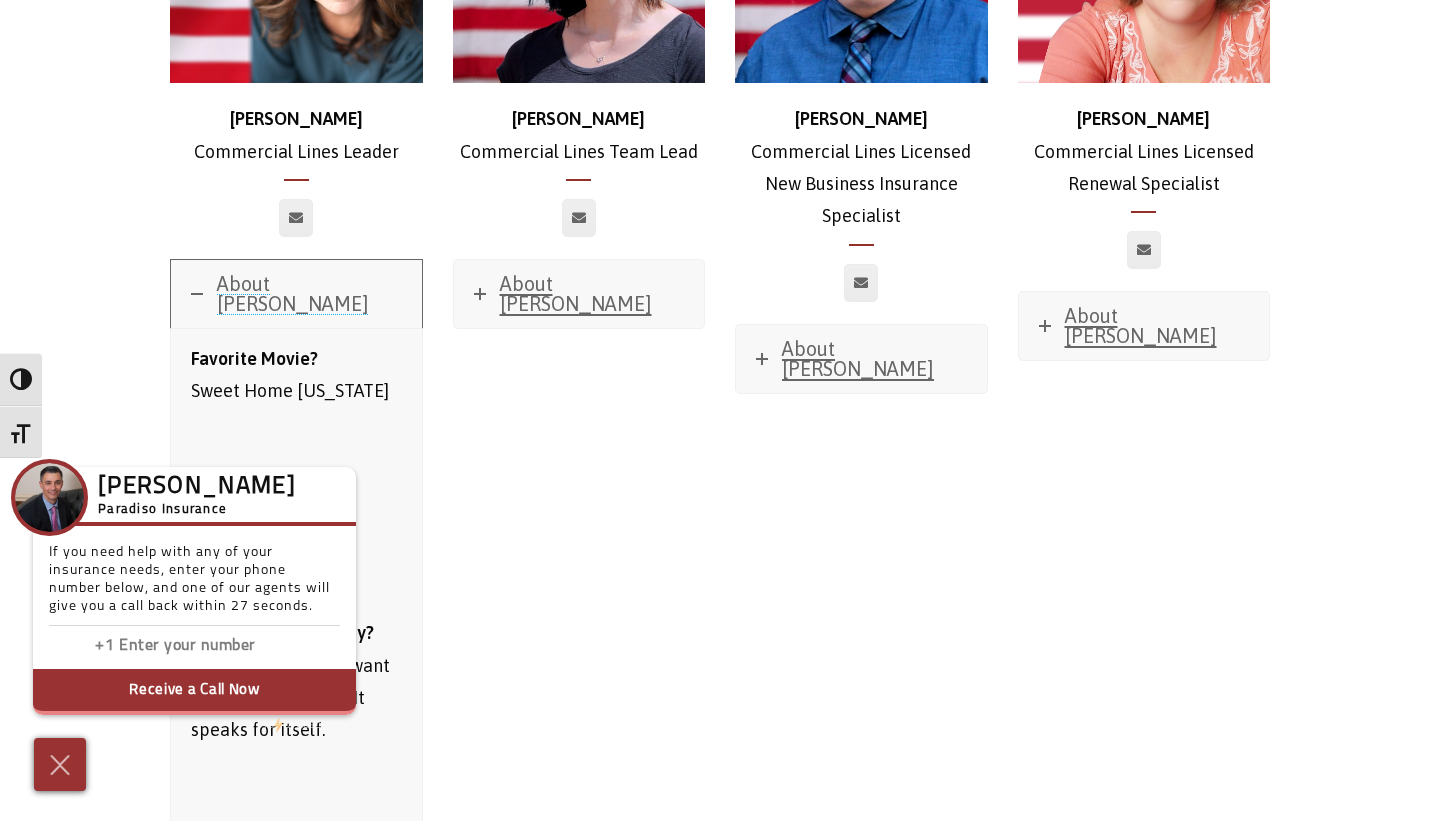 scroll, scrollTop: 1218, scrollLeft: 0, axis: vertical 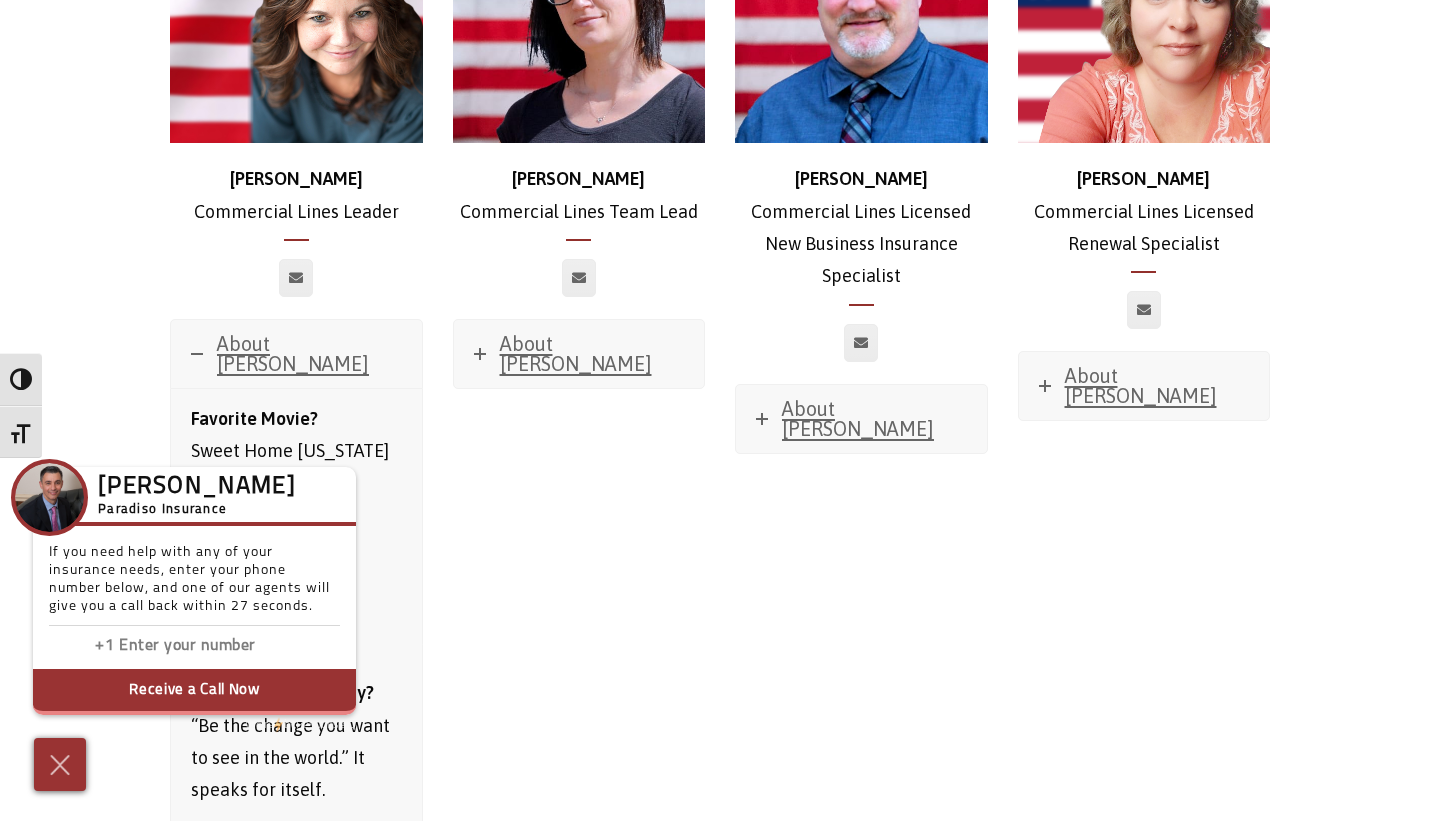 click at bounding box center (296, 17) 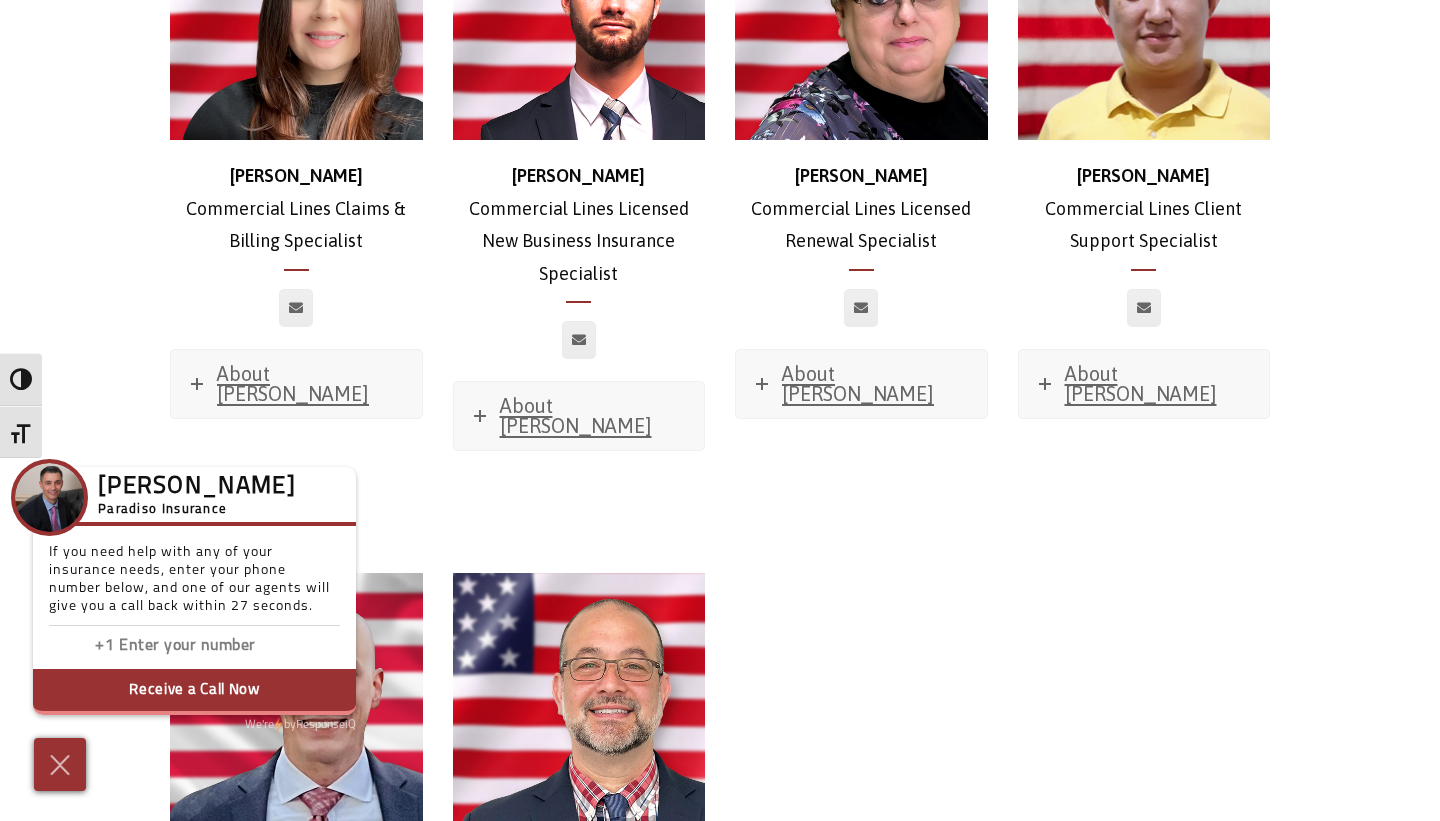 scroll, scrollTop: 2756, scrollLeft: 0, axis: vertical 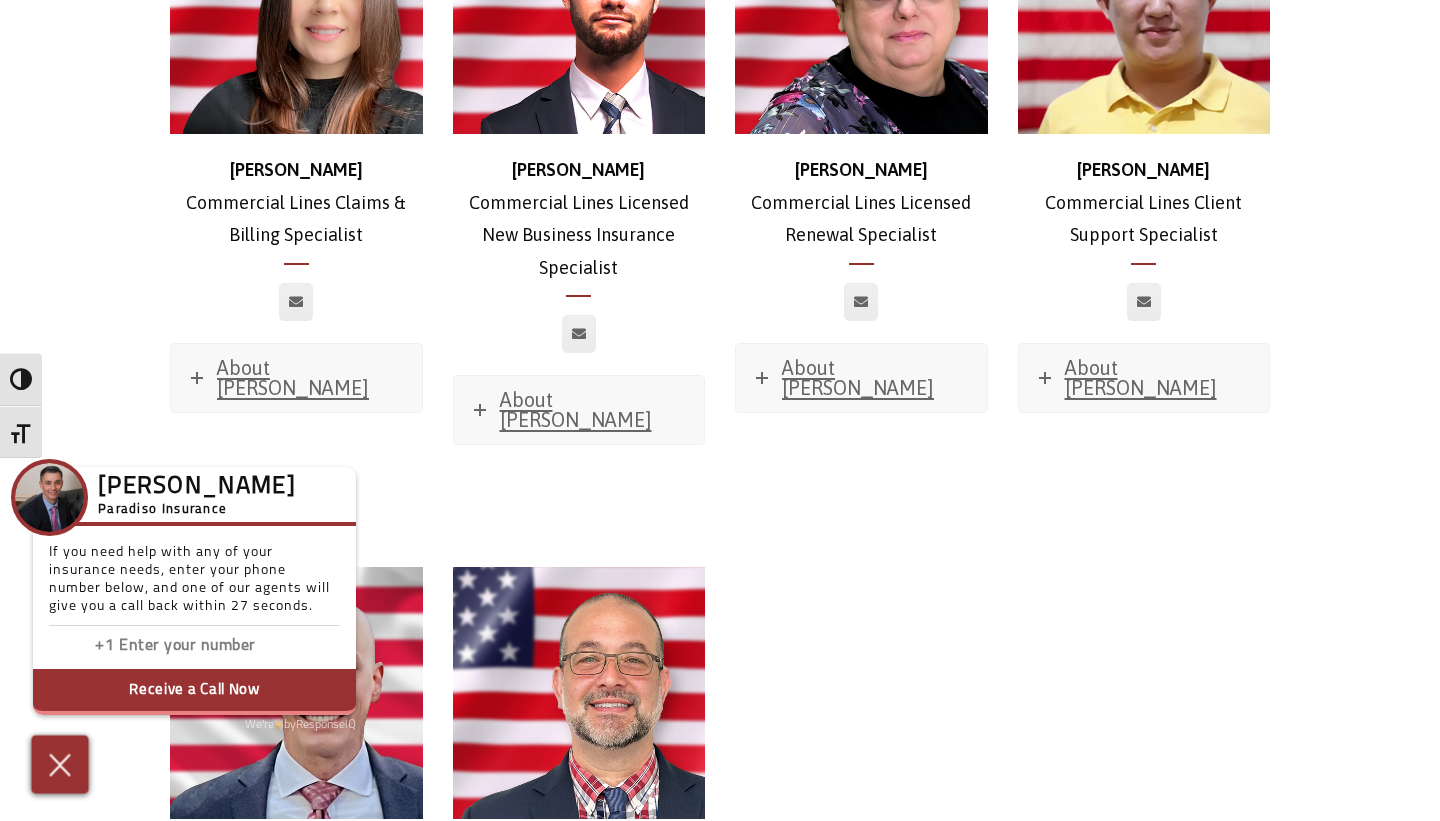 click at bounding box center (60, 764) 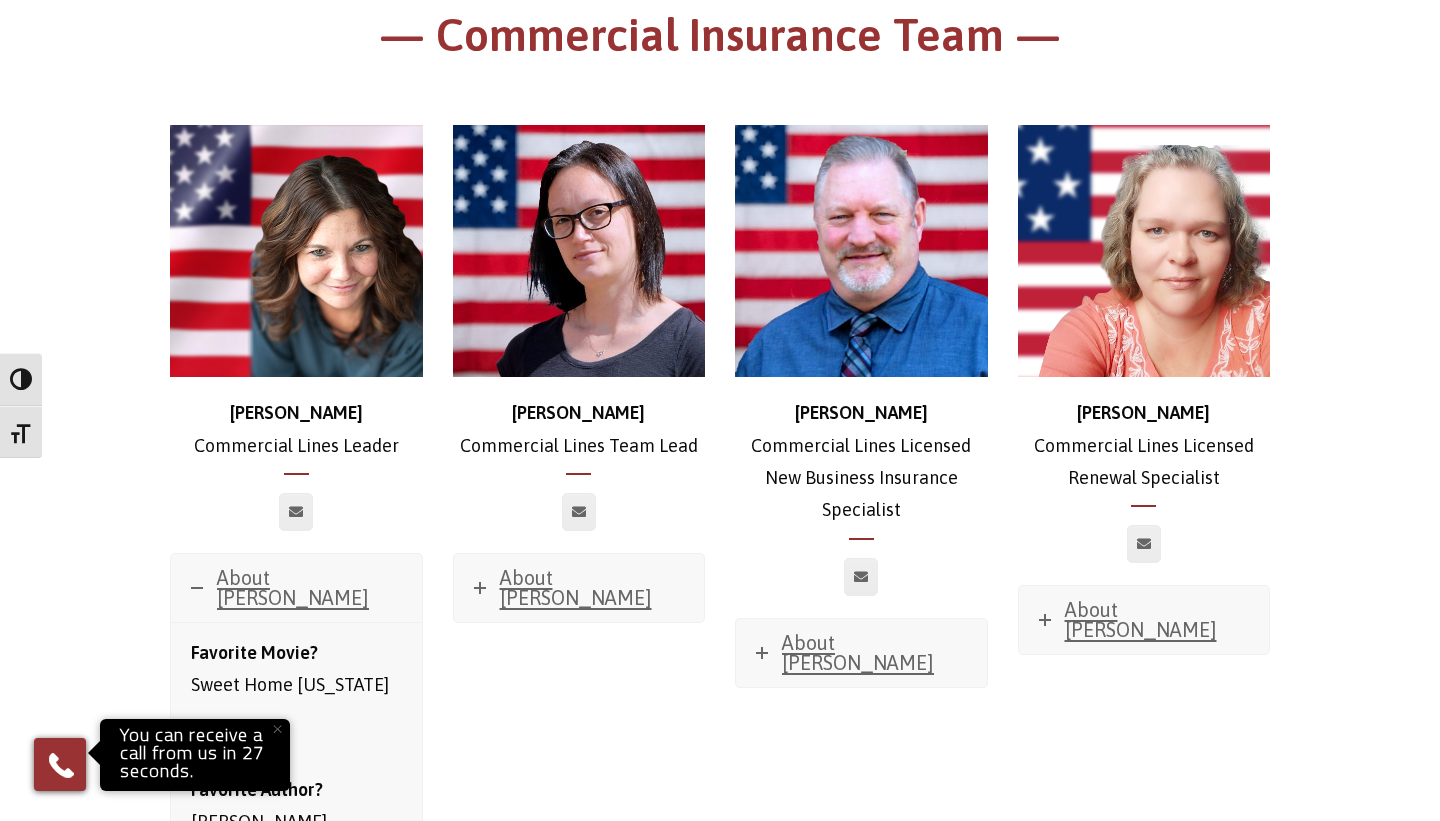 scroll, scrollTop: 976, scrollLeft: 0, axis: vertical 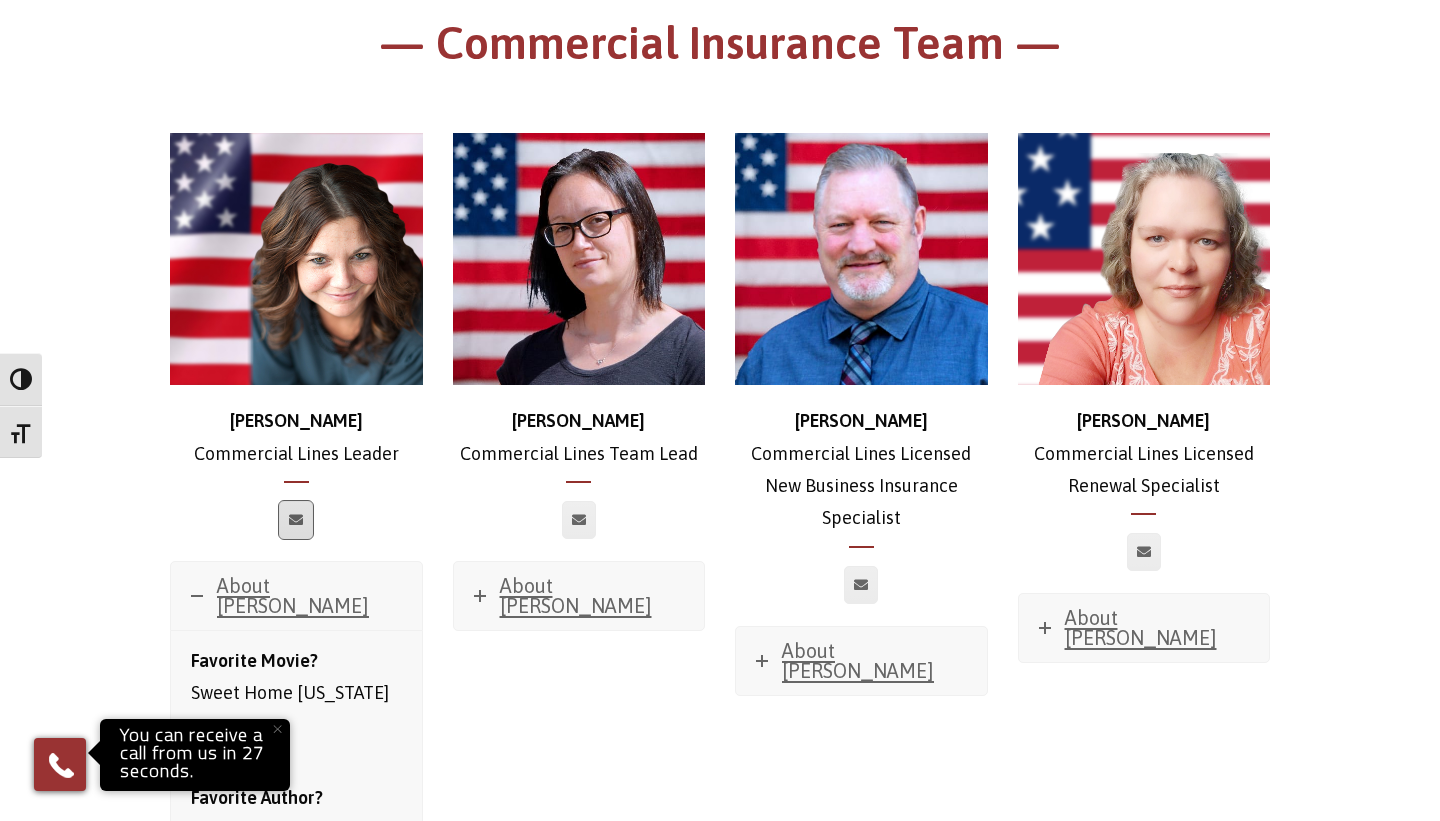 click at bounding box center (296, 520) 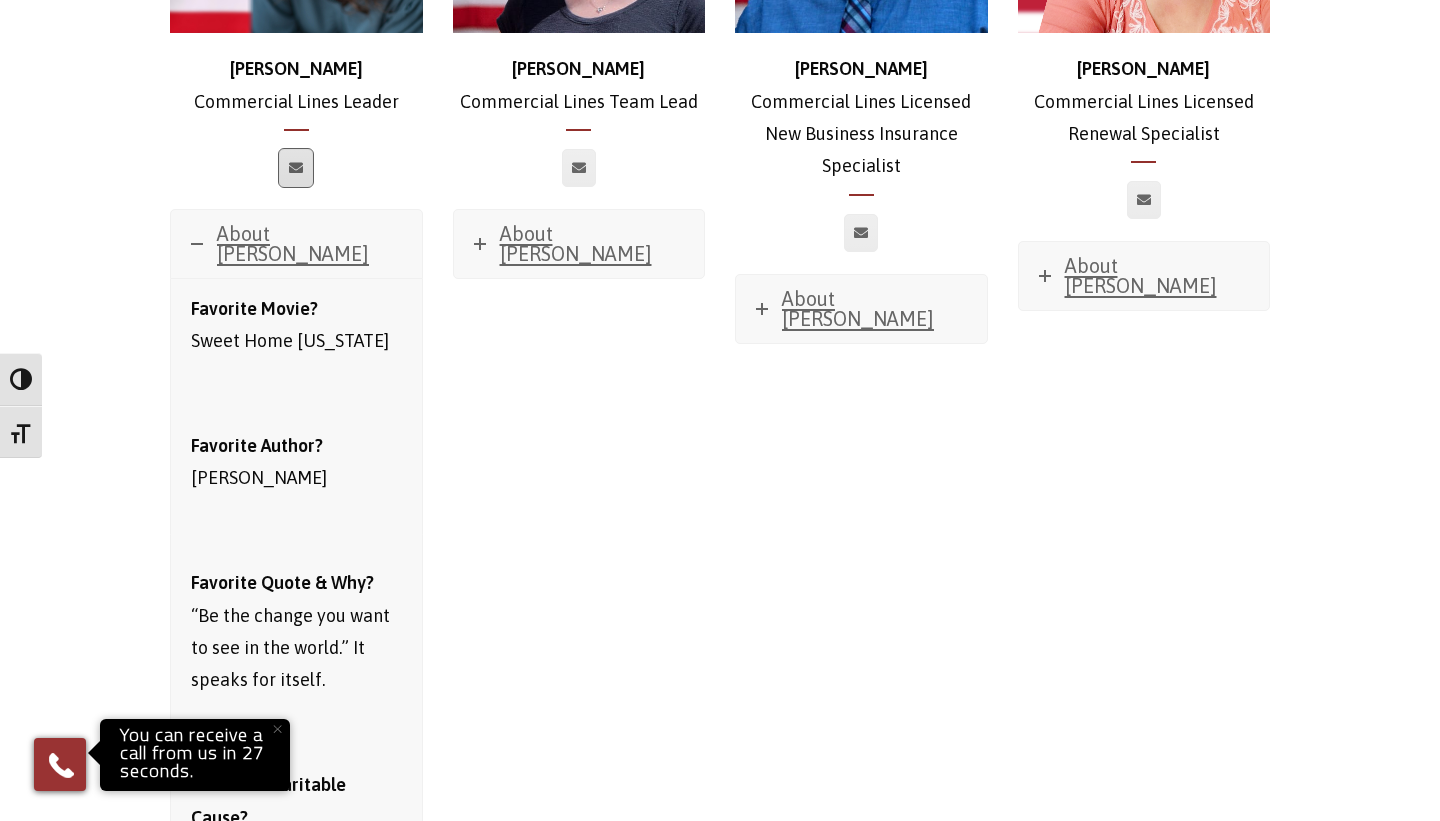 scroll, scrollTop: 1420, scrollLeft: 0, axis: vertical 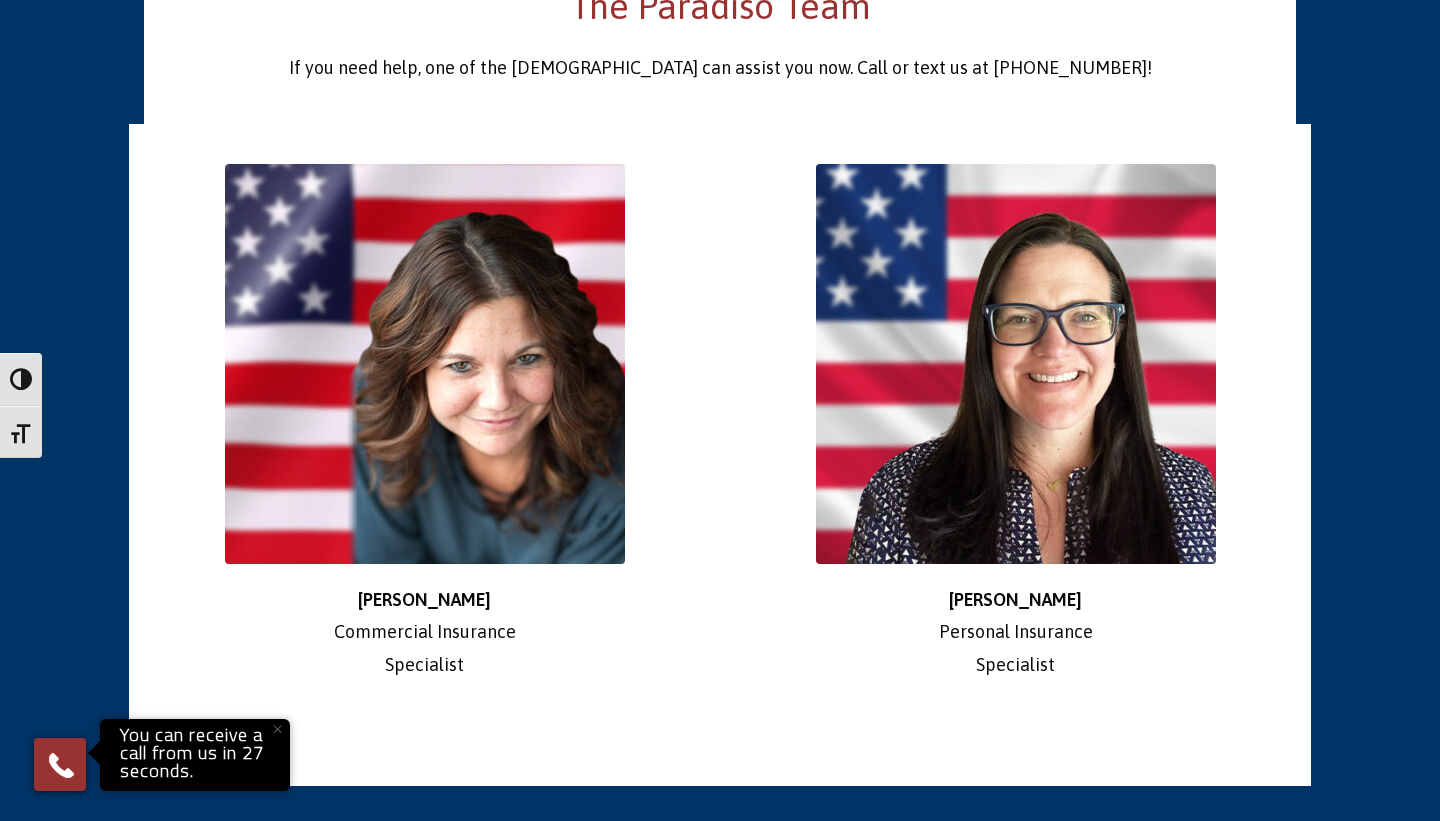 click at bounding box center (425, 364) 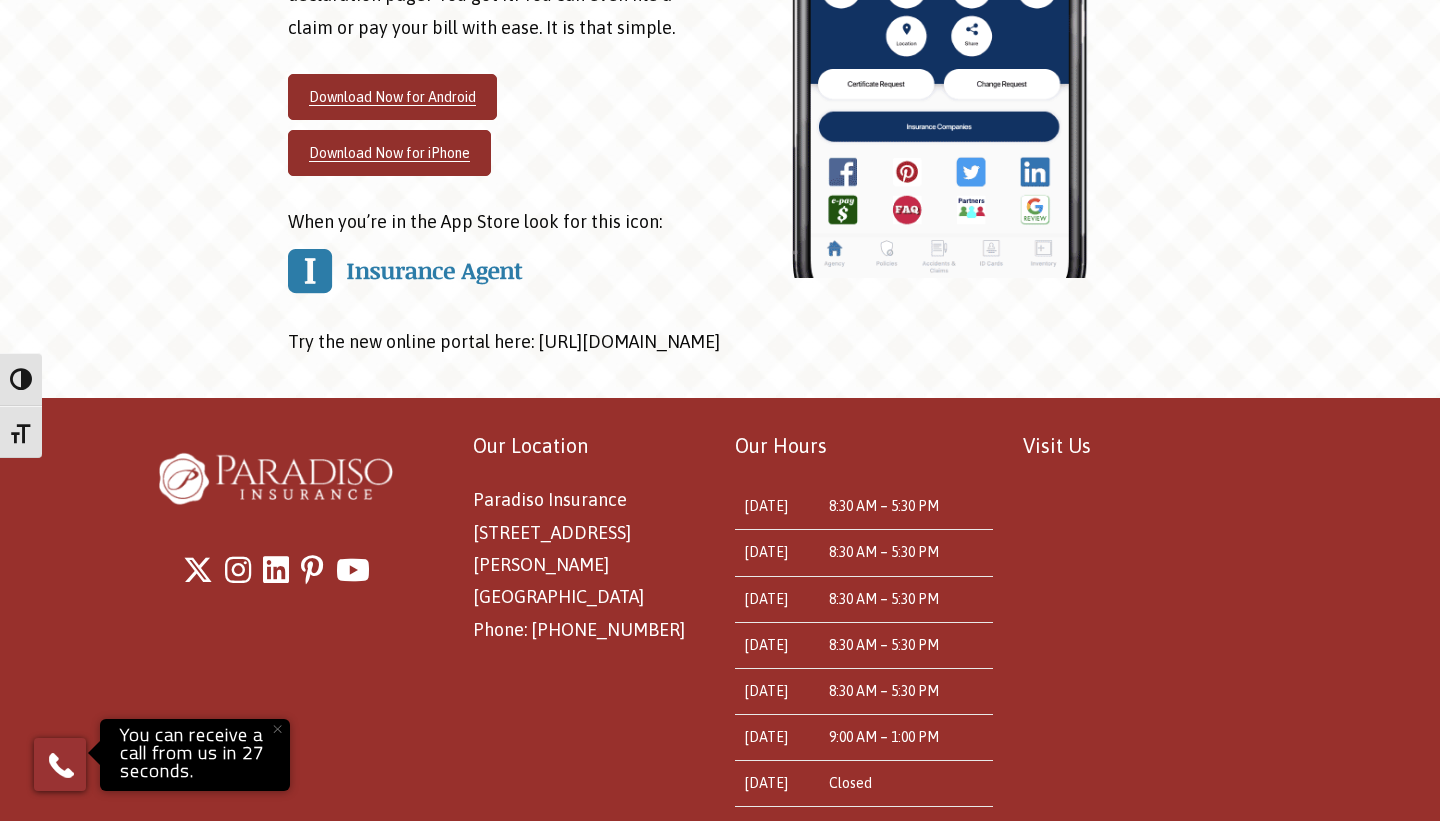 scroll, scrollTop: 6937, scrollLeft: 0, axis: vertical 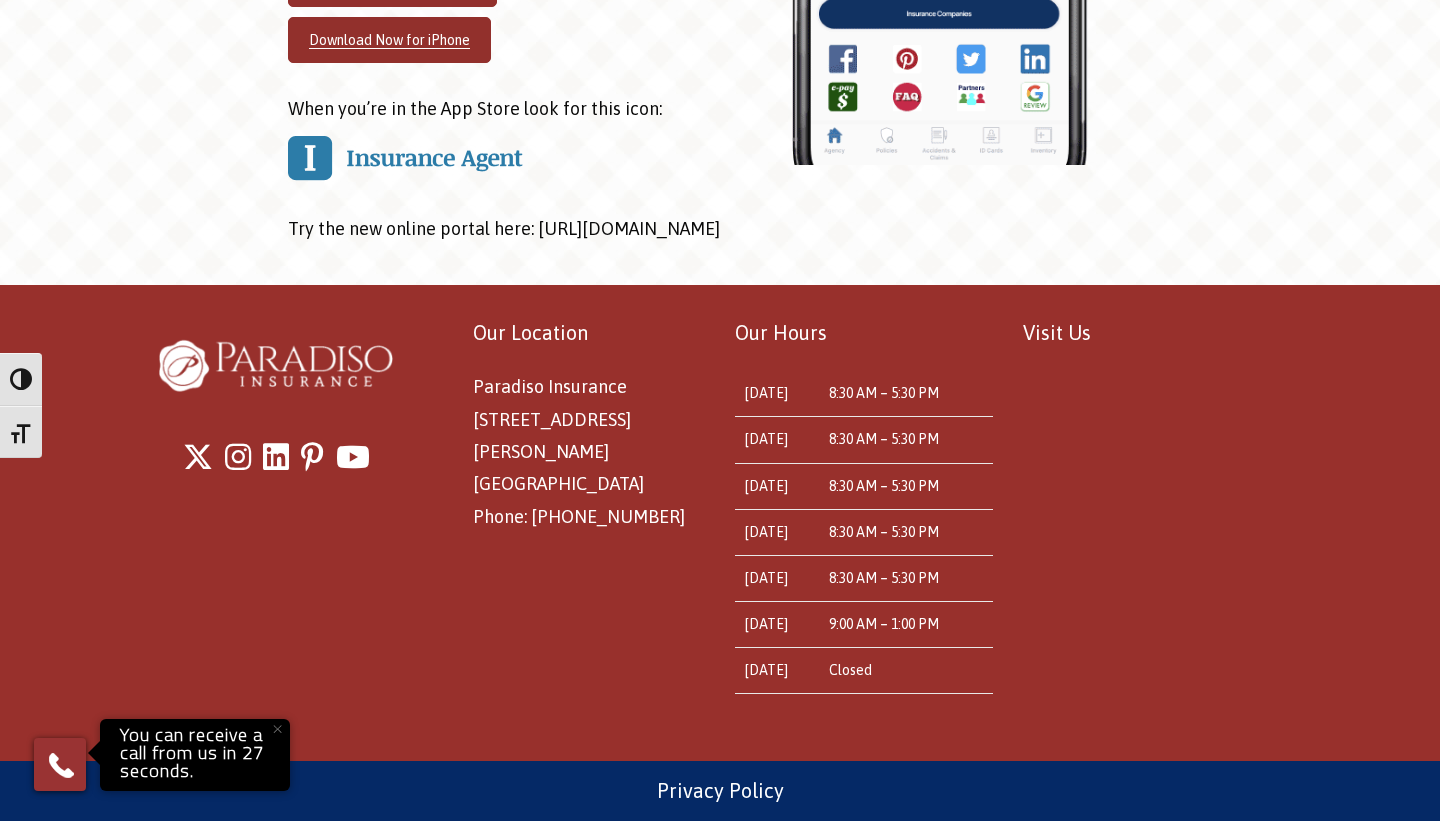 click at bounding box center [0, 821] 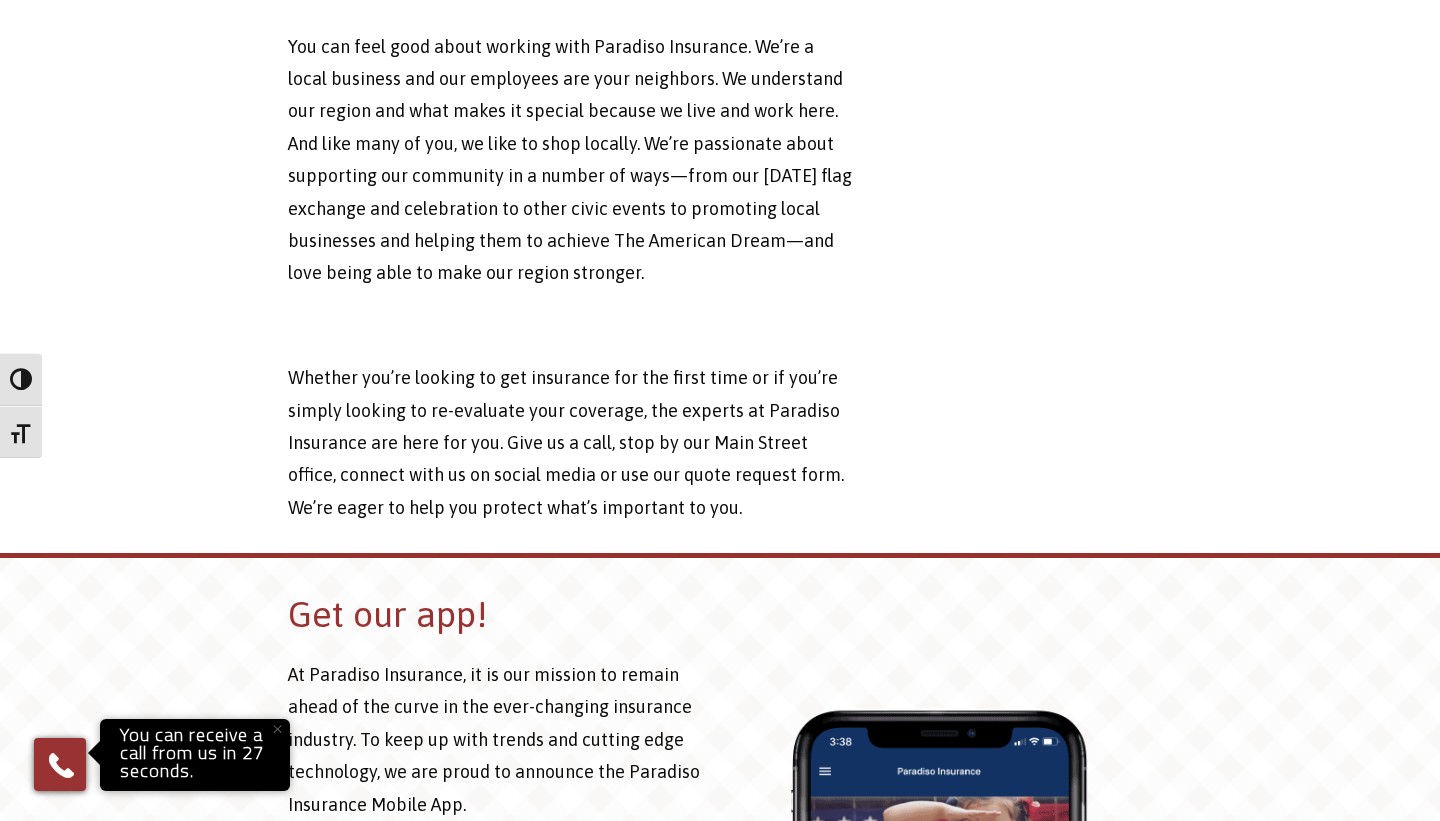 scroll, scrollTop: 5823, scrollLeft: 0, axis: vertical 